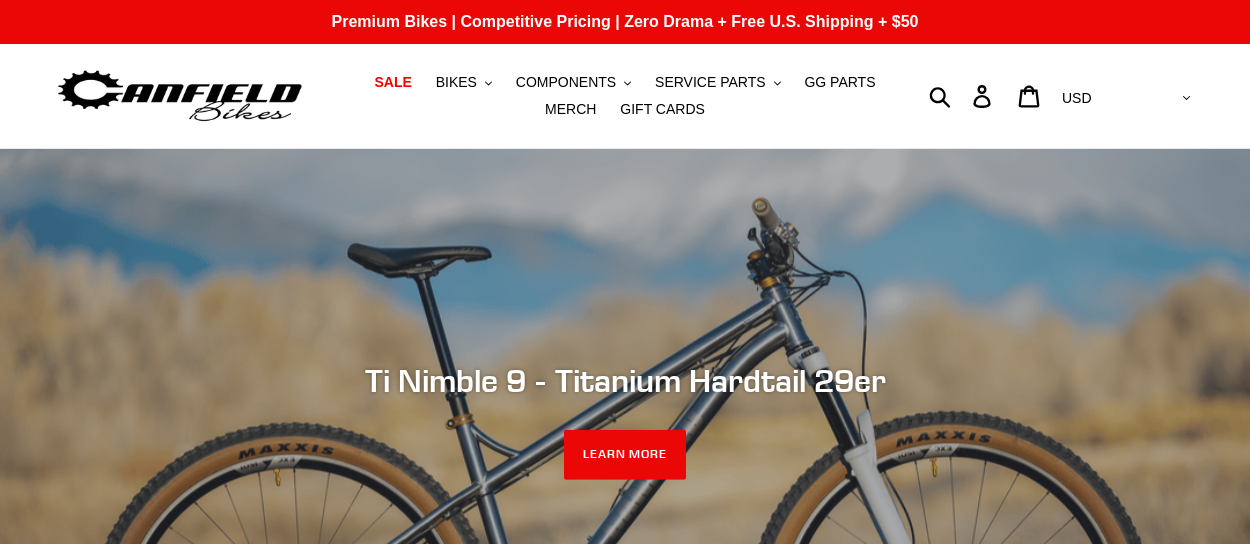 scroll, scrollTop: 0, scrollLeft: 0, axis: both 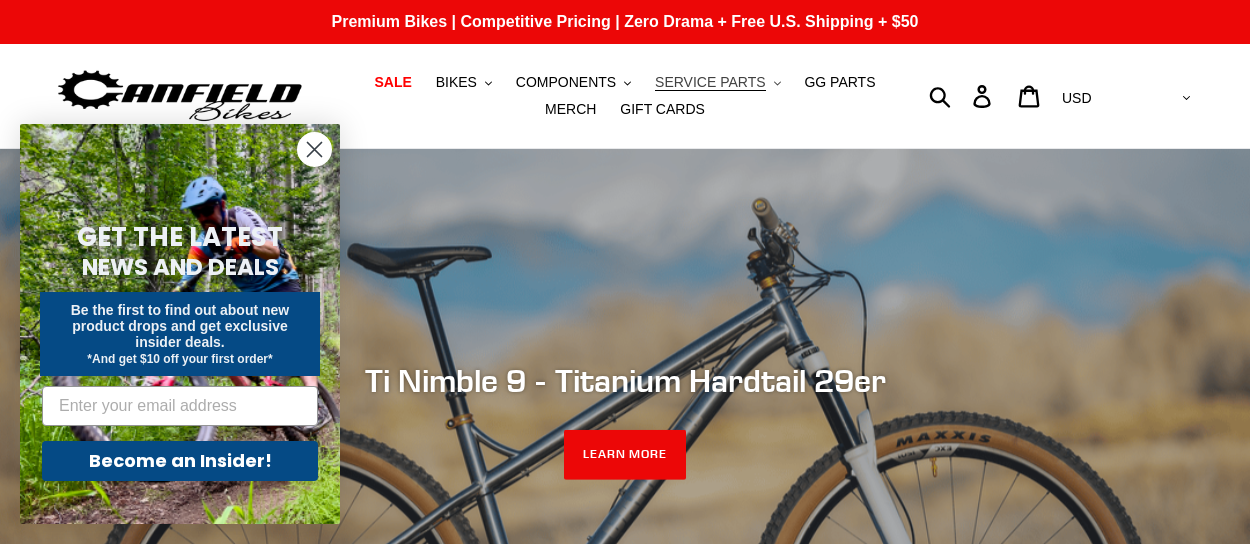 click on "SERVICE PARTS" at bounding box center (710, 82) 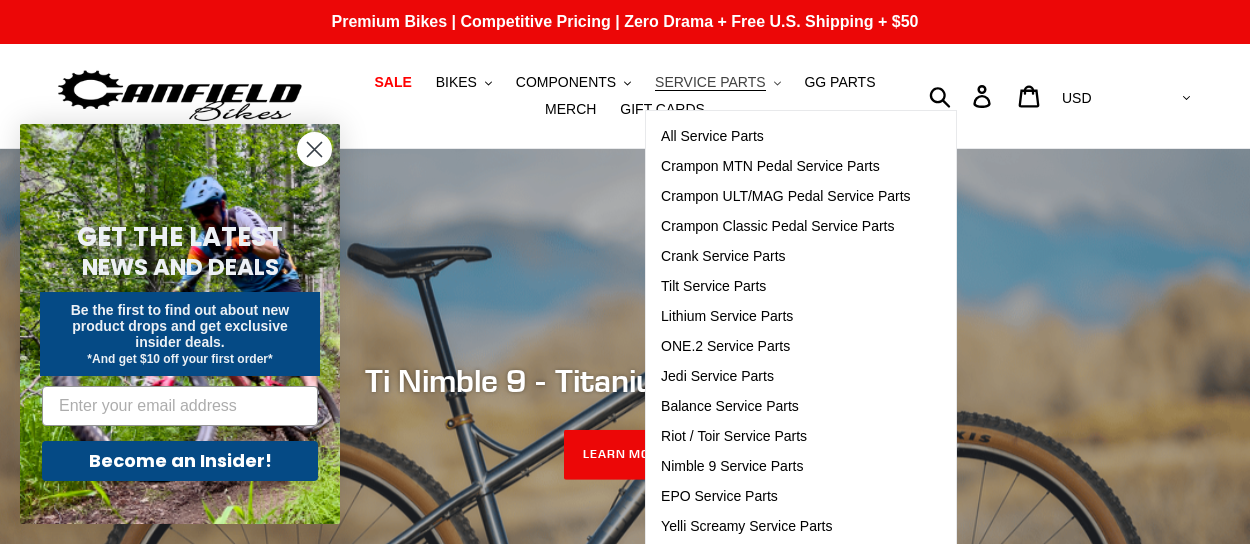 click on "SERVICE PARTS" at bounding box center [710, 82] 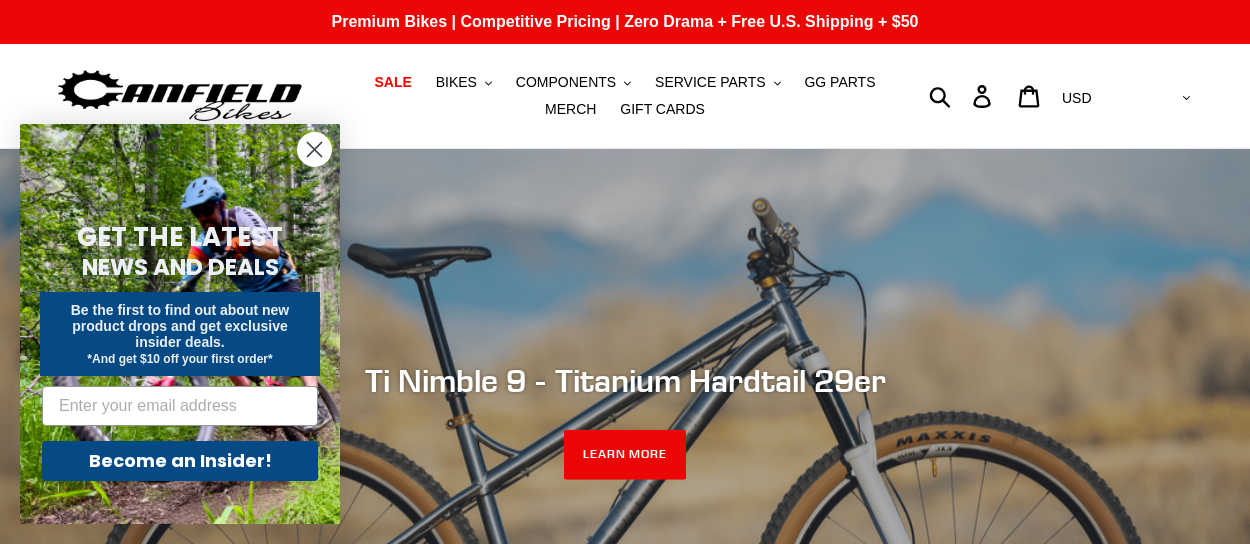 click 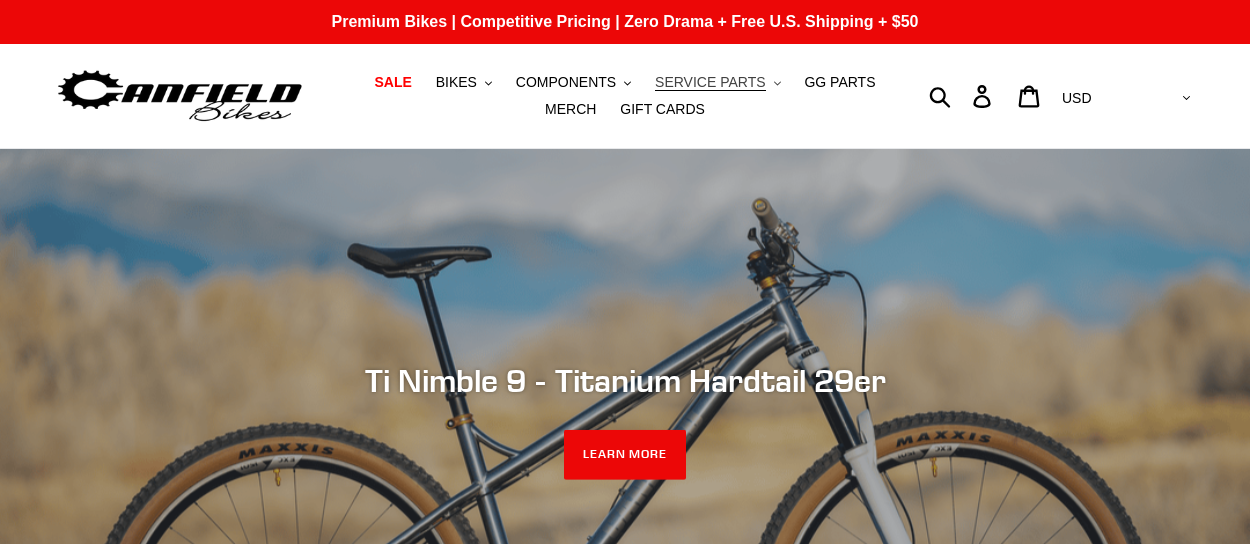 click on "SERVICE PARTS" at bounding box center (710, 82) 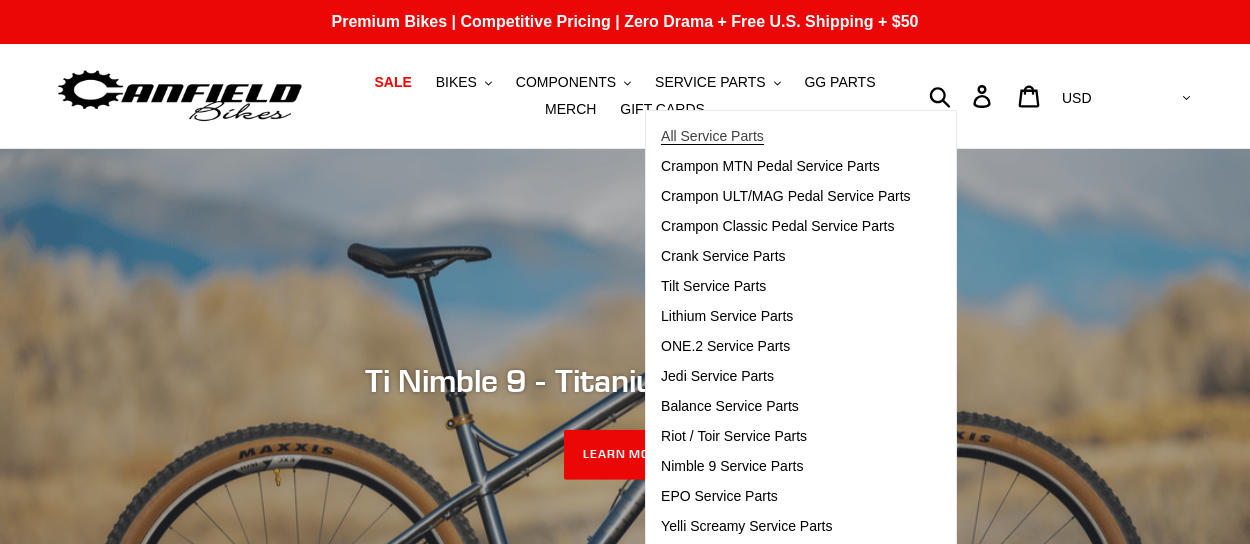 click on "All Service Parts" at bounding box center (712, 136) 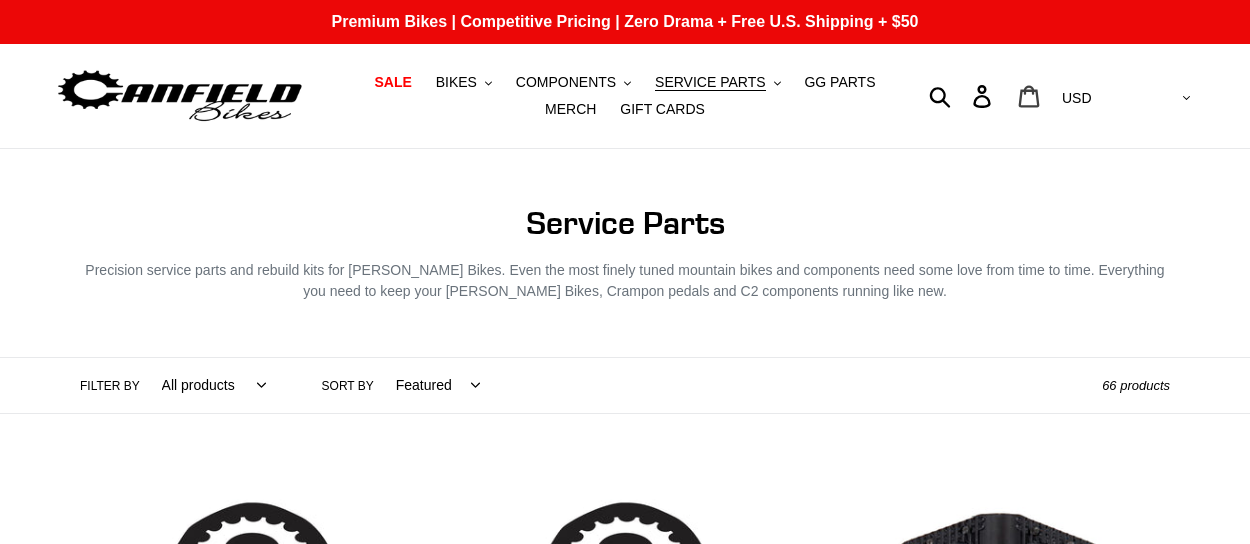 scroll, scrollTop: 0, scrollLeft: 0, axis: both 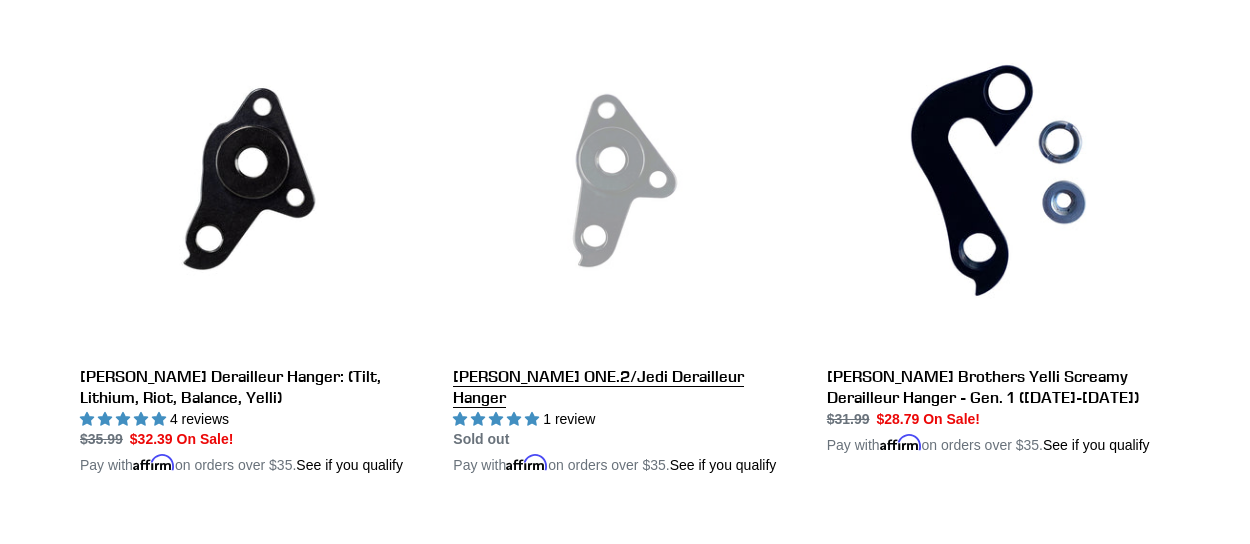 click on "[PERSON_NAME] ONE.2/Jedi Derailleur Hanger" at bounding box center (624, 243) 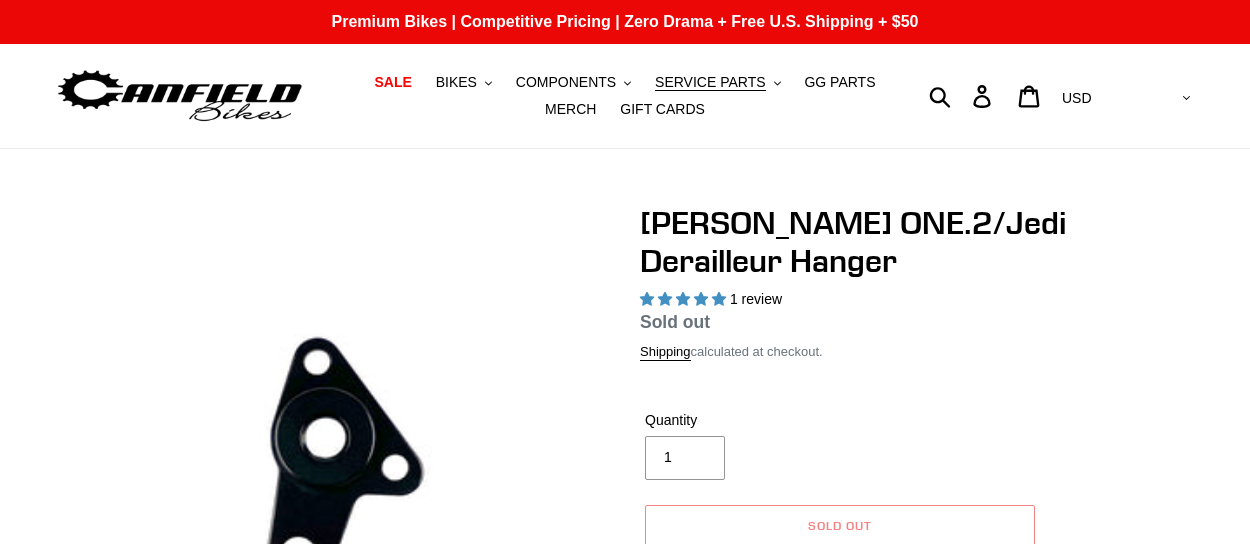 select on "highest-rating" 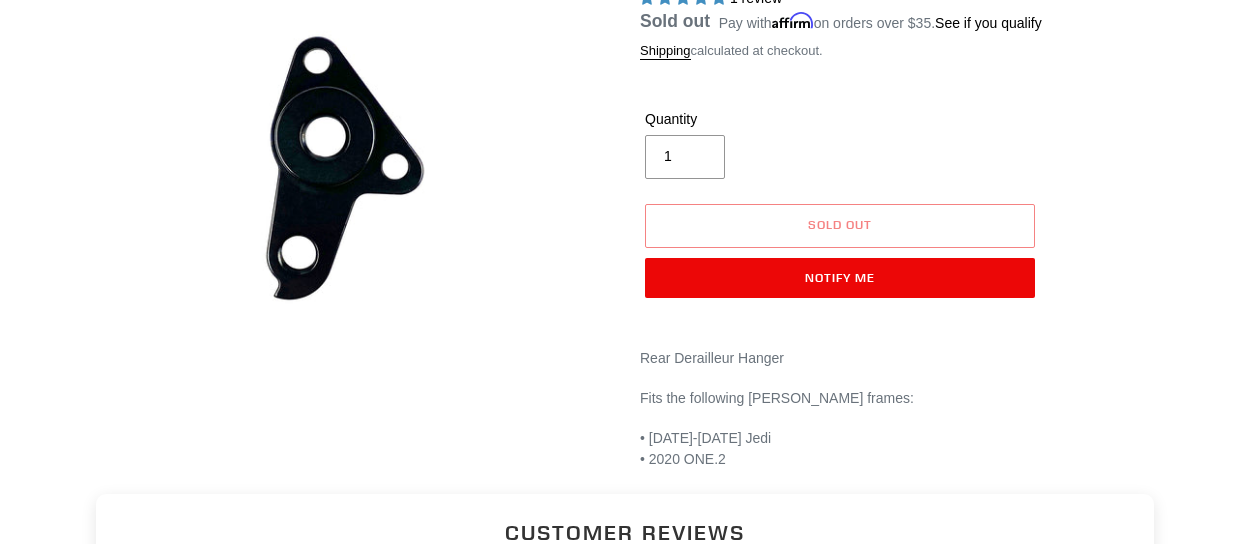scroll, scrollTop: 332, scrollLeft: 0, axis: vertical 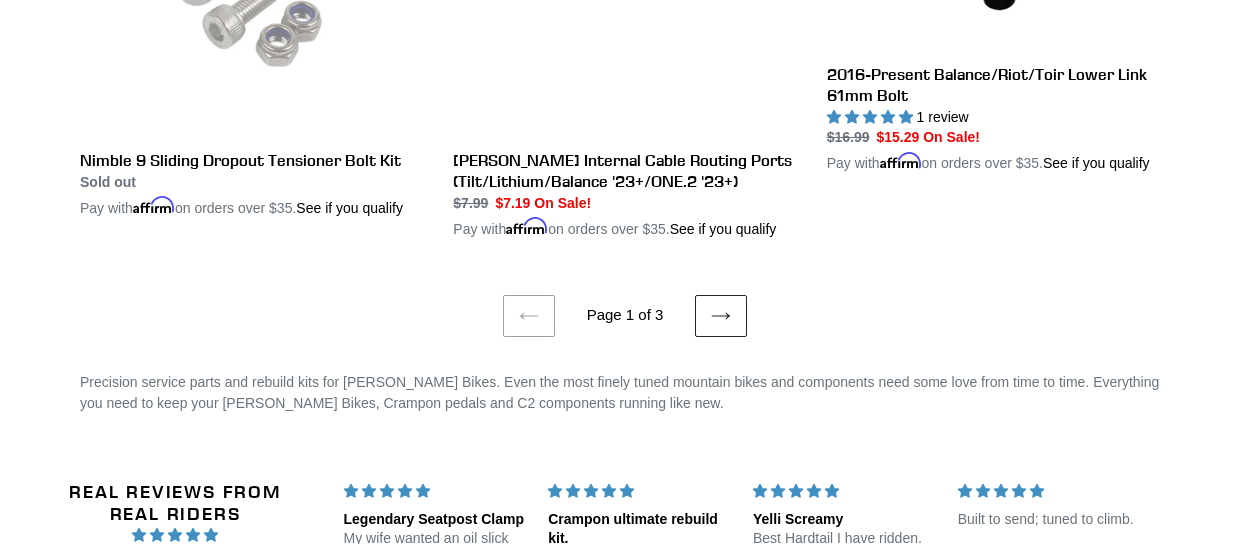 click on "Next page" at bounding box center [721, 316] 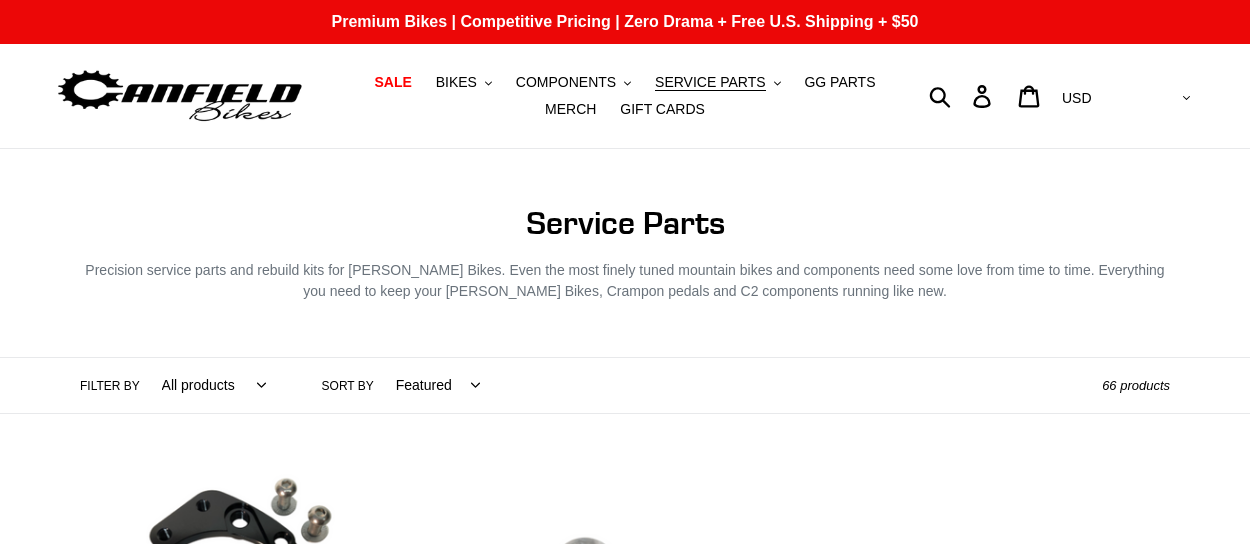 scroll, scrollTop: 0, scrollLeft: 0, axis: both 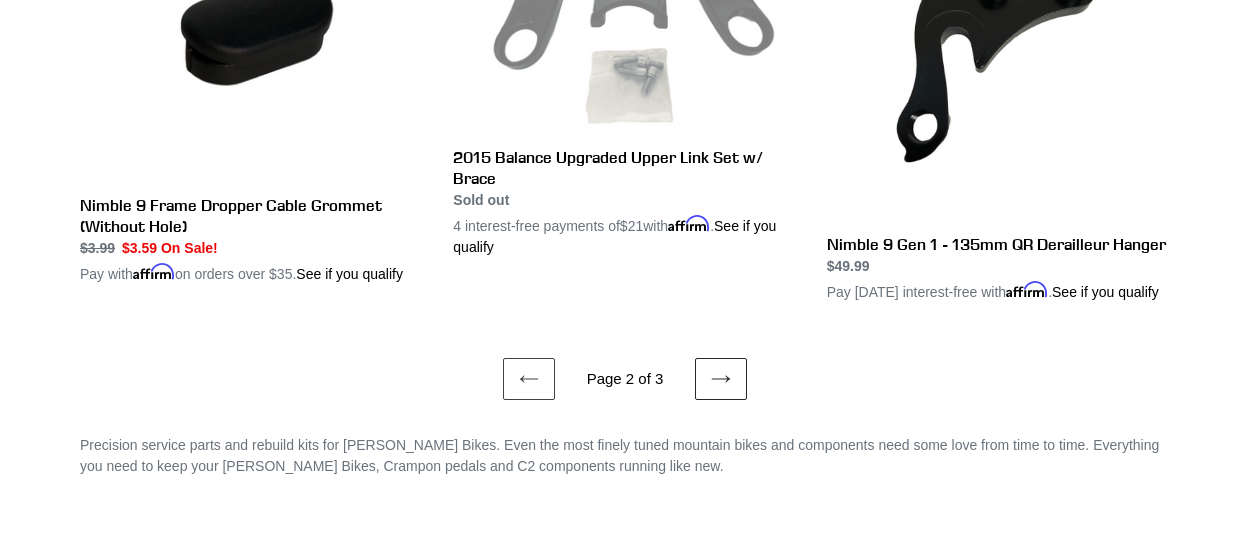 click on "Next page" at bounding box center (721, 379) 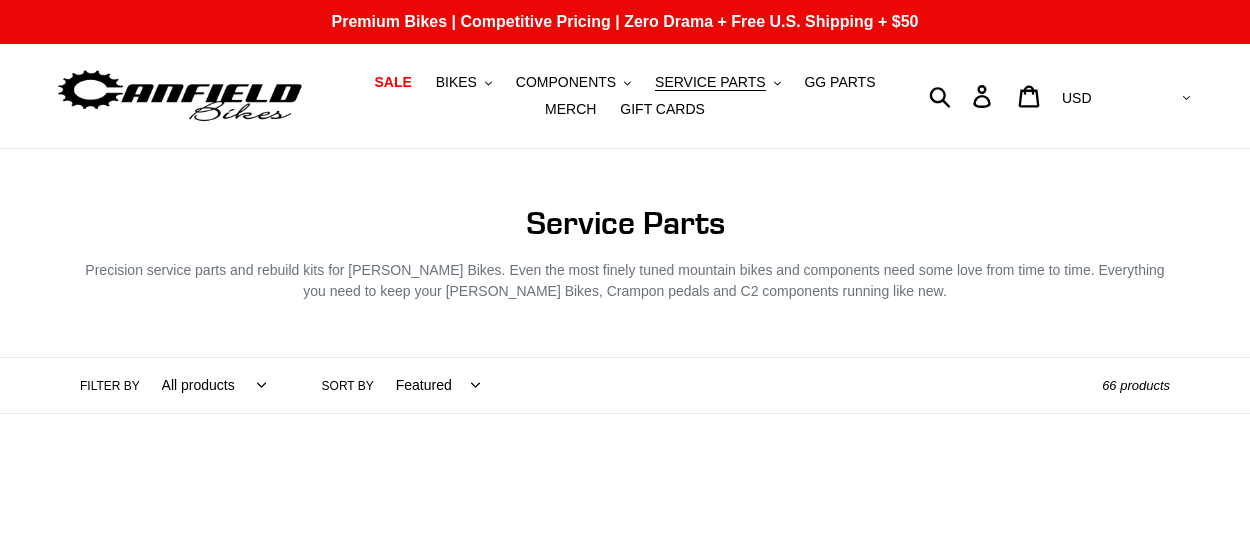 scroll, scrollTop: 0, scrollLeft: 0, axis: both 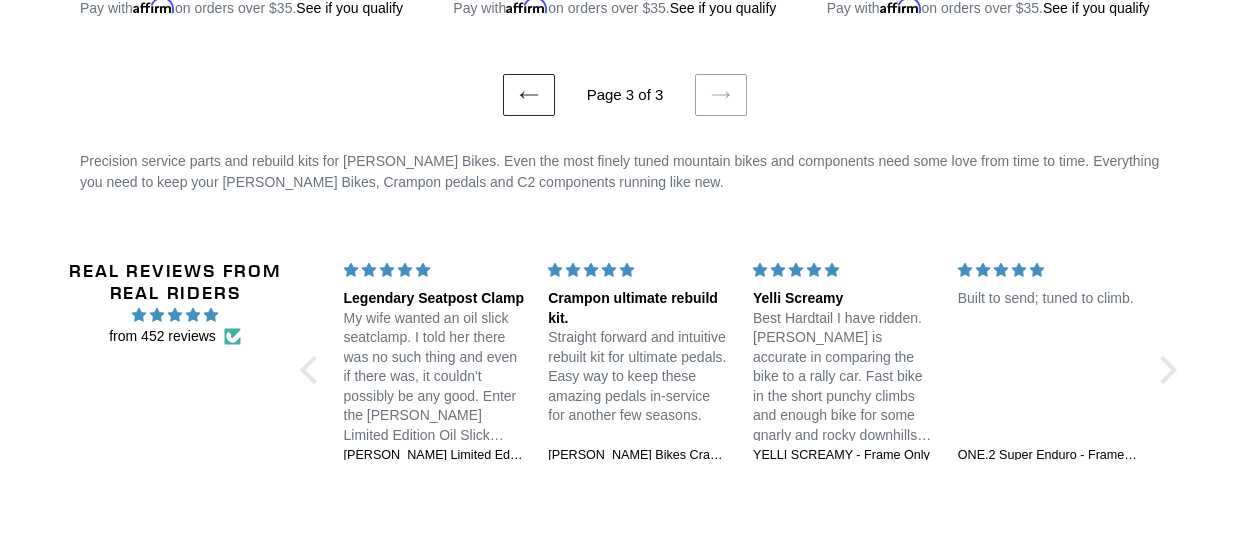 click on "Previous page" at bounding box center [529, 95] 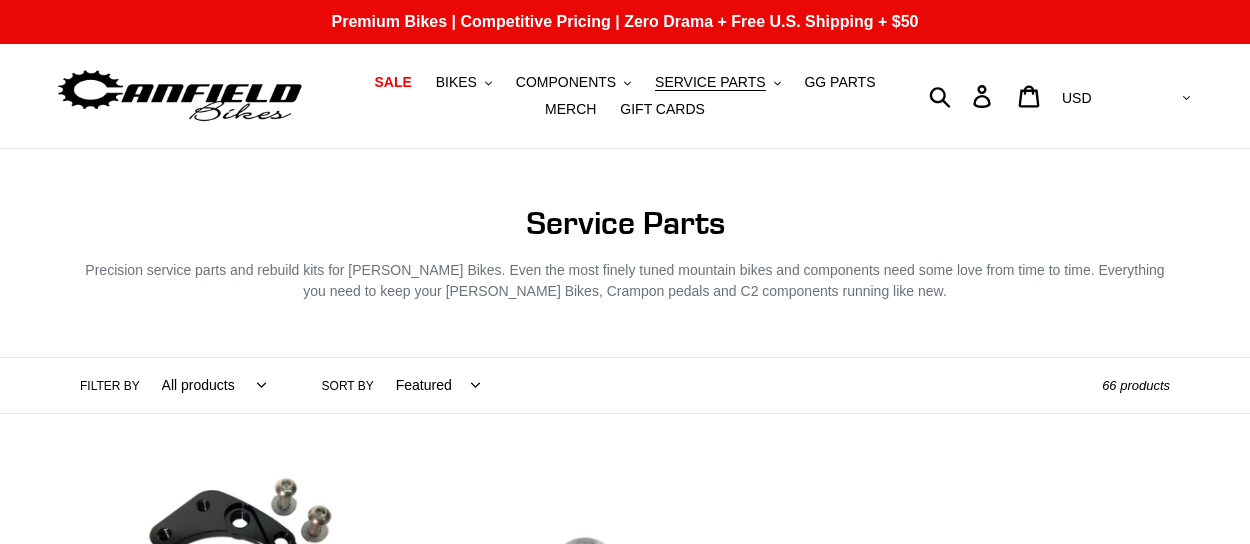 scroll, scrollTop: 0, scrollLeft: 0, axis: both 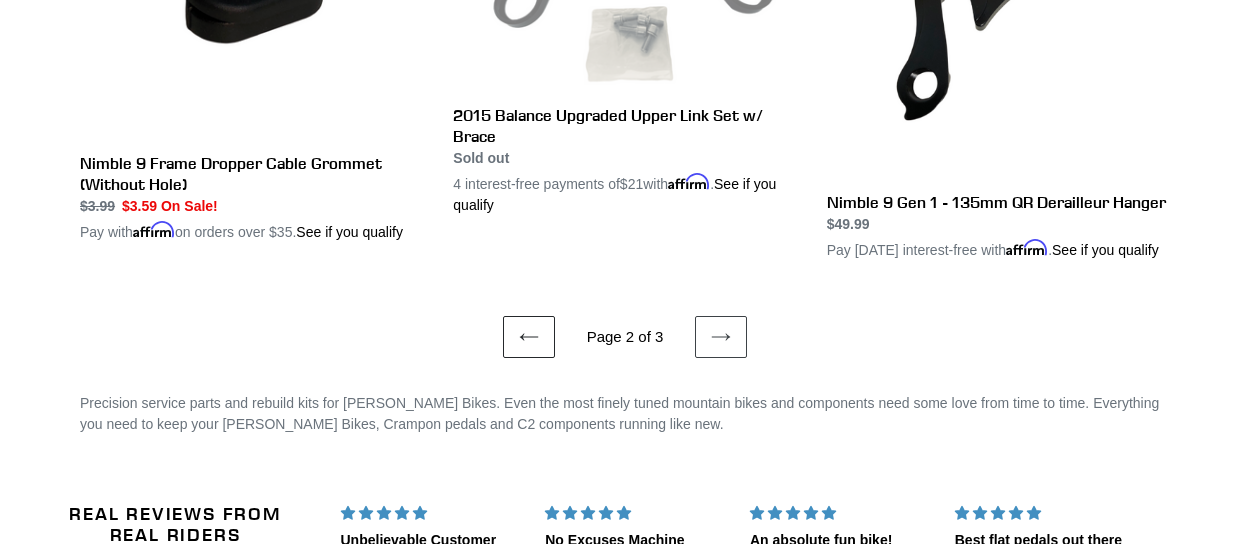 click on "Previous page" at bounding box center (529, 337) 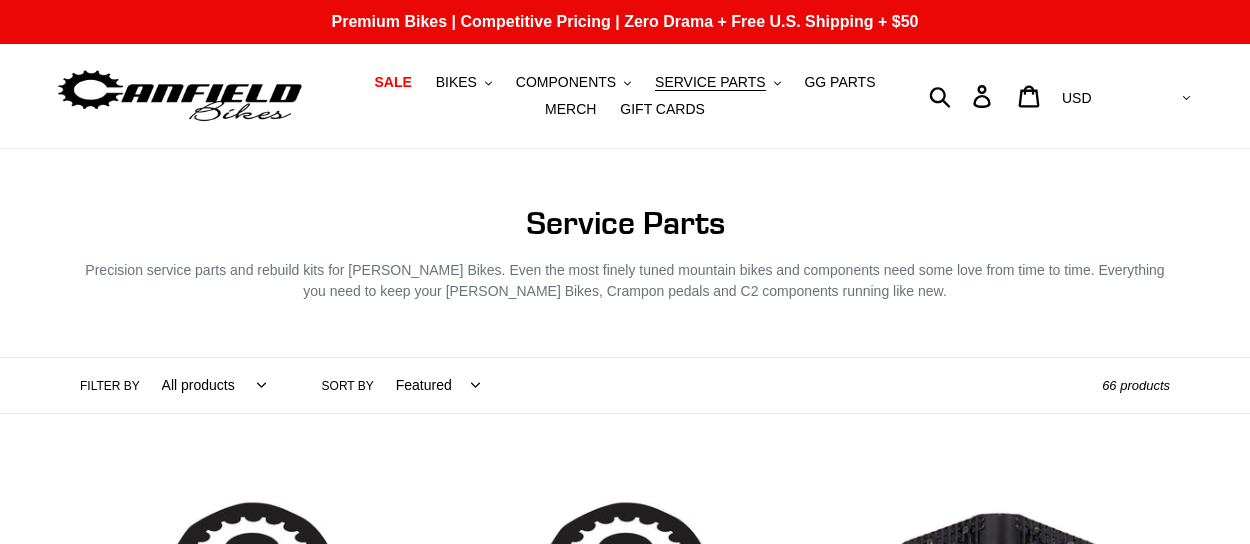 scroll, scrollTop: 0, scrollLeft: 0, axis: both 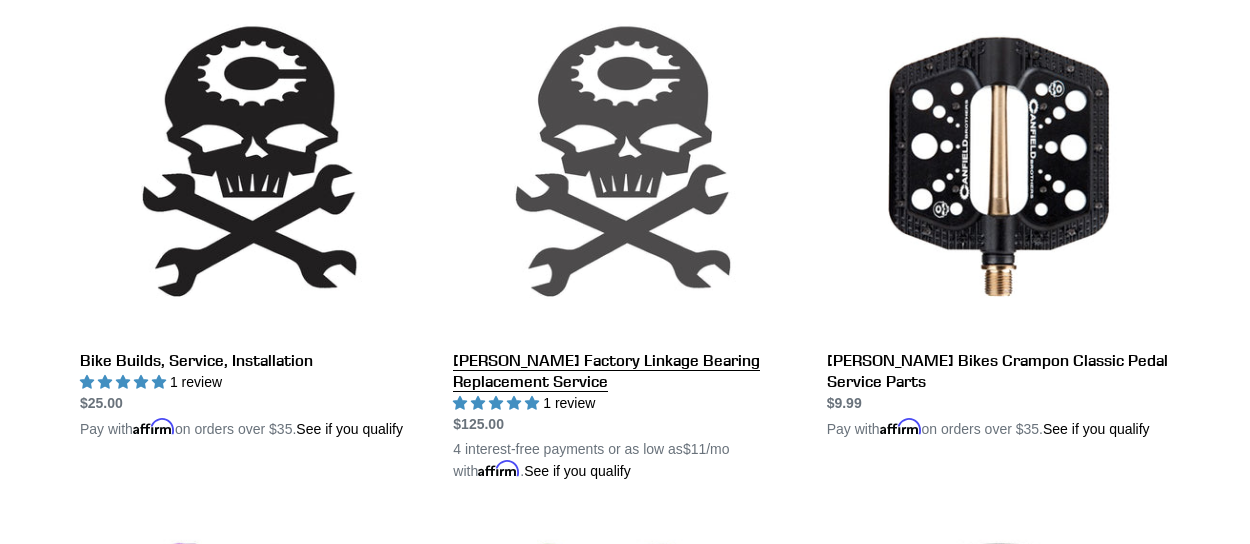 click on "[PERSON_NAME] Factory Linkage Bearing Replacement Service" at bounding box center (624, 237) 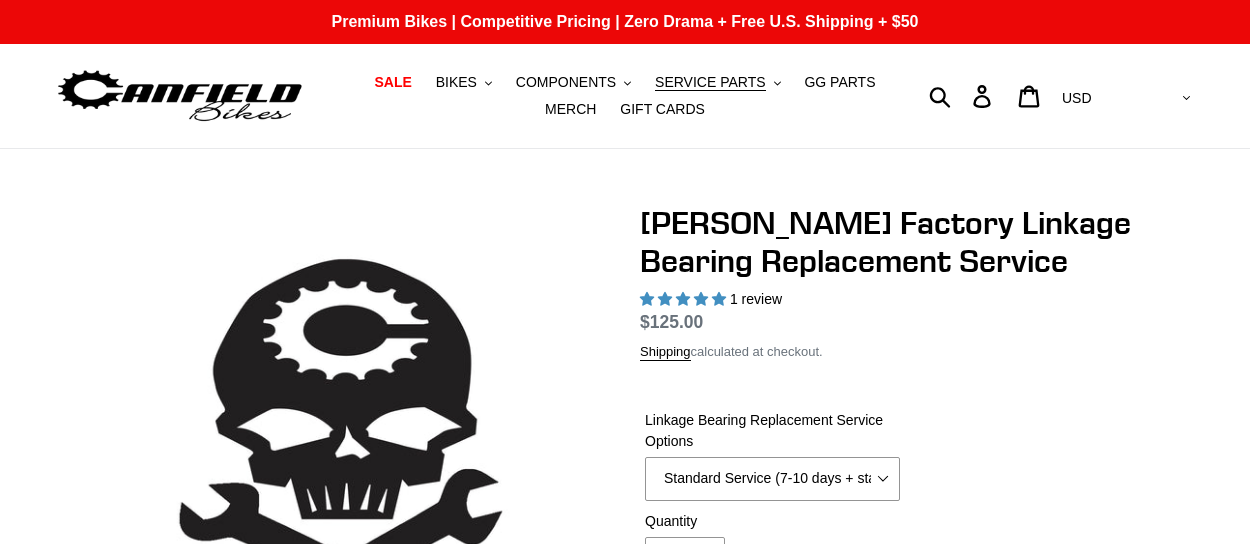 select on "highest-rating" 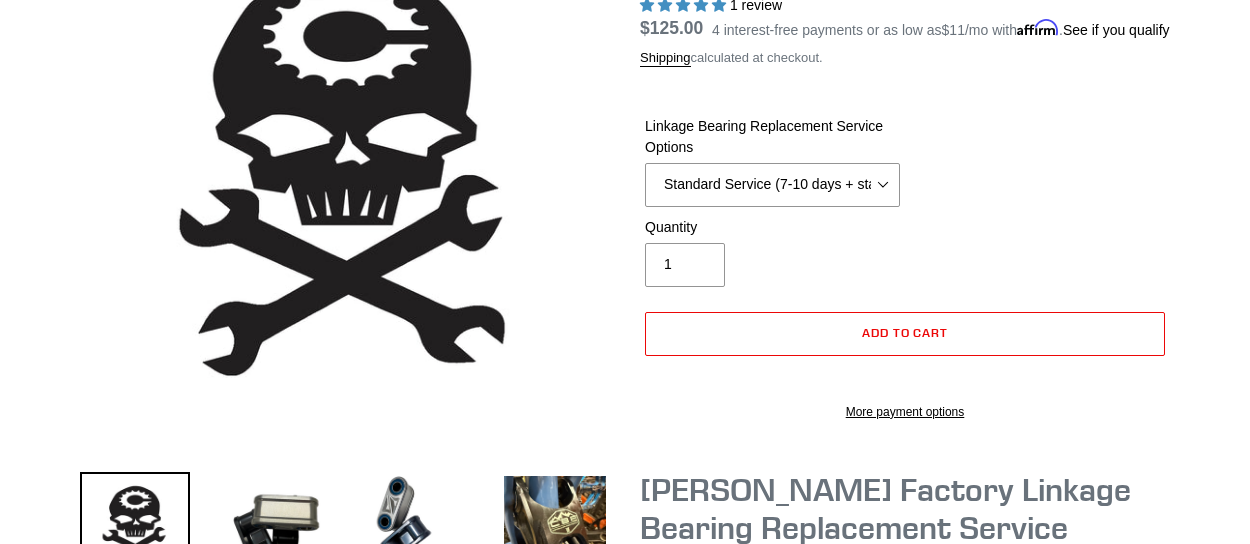 scroll, scrollTop: 281, scrollLeft: 0, axis: vertical 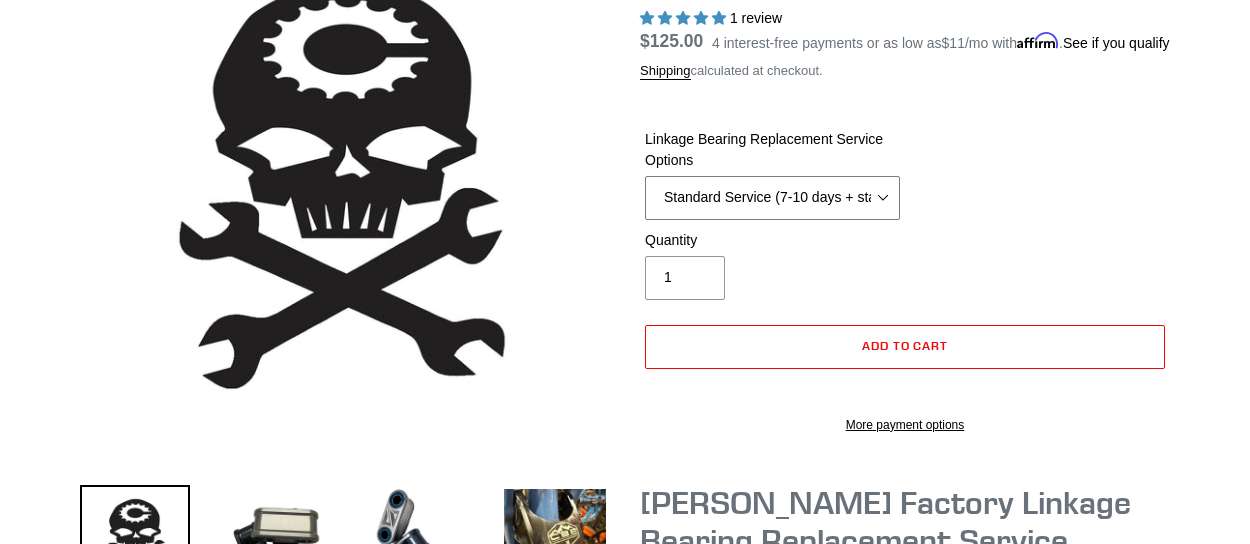 click on "Standard Service (7-10 days + standard shipping)
Priority Service (5-7 days + priority shipping)
Expedited Service (2-3 days + 2-day shipping)
Same Day Service (1-day + next day air shipping)" at bounding box center [772, 198] 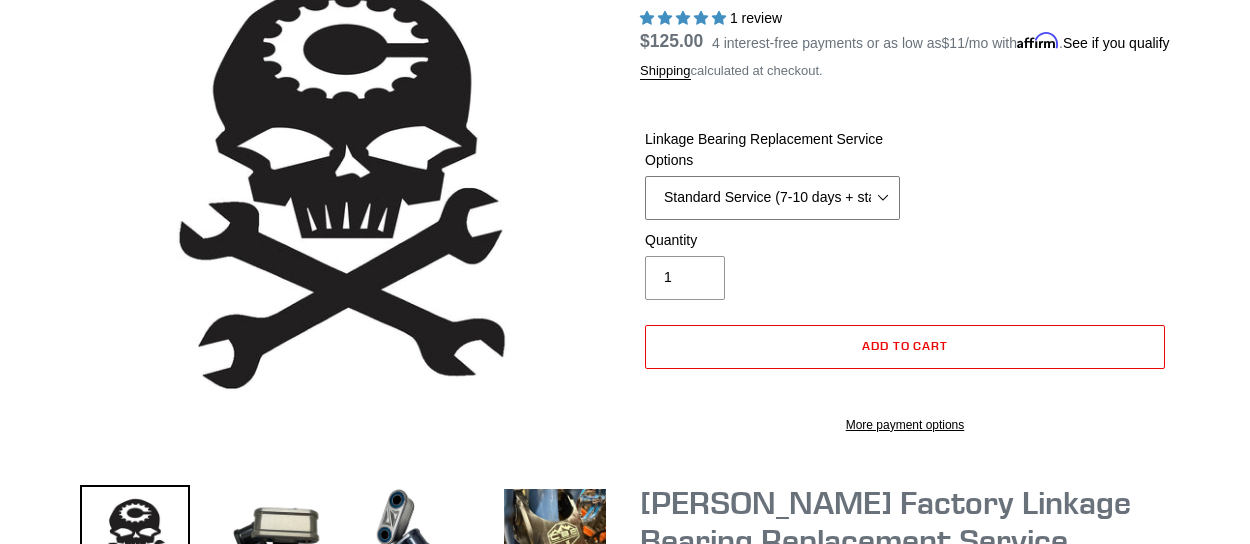 click on "Standard Service (7-10 days + standard shipping)
Priority Service (5-7 days + priority shipping)
Expedited Service (2-3 days + 2-day shipping)
Same Day Service (1-day + next day air shipping)" at bounding box center [772, 198] 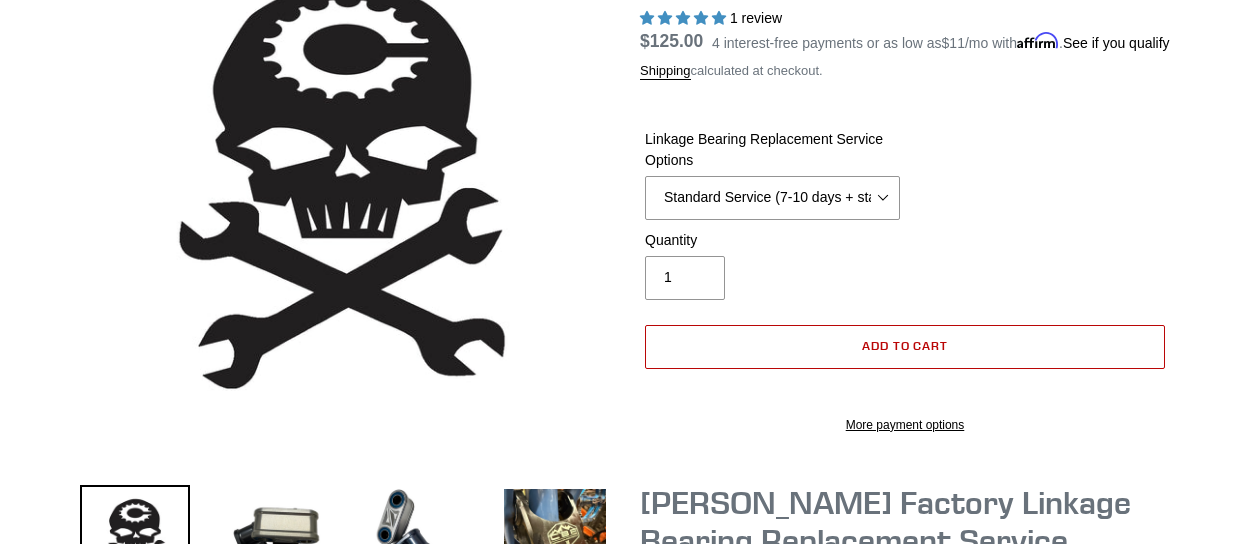 click on "Add to cart" at bounding box center (905, 345) 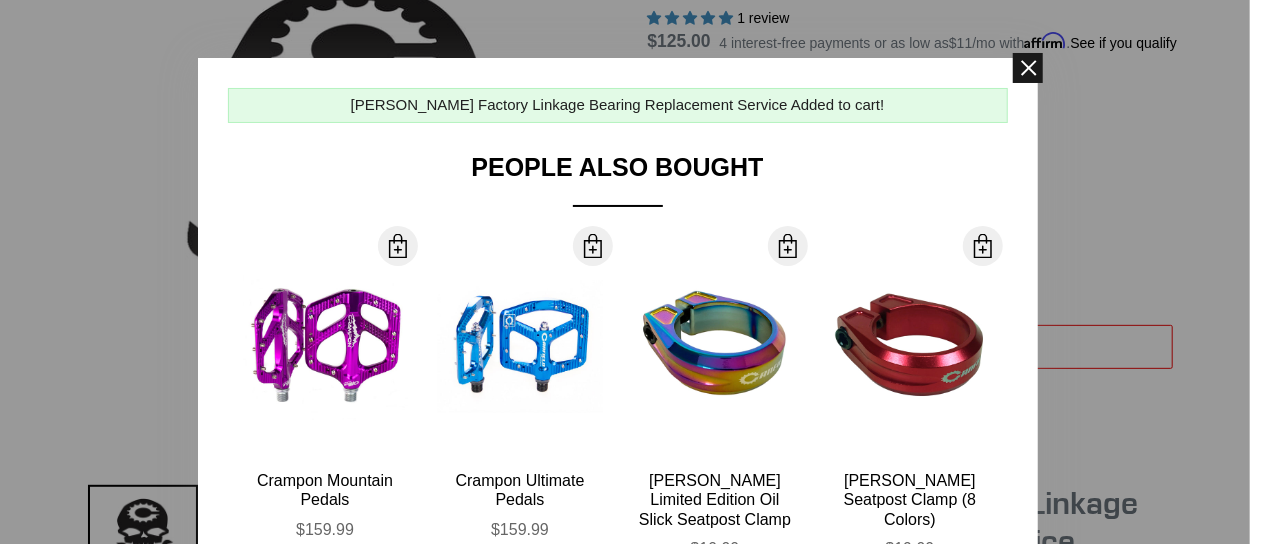 click at bounding box center (1028, 68) 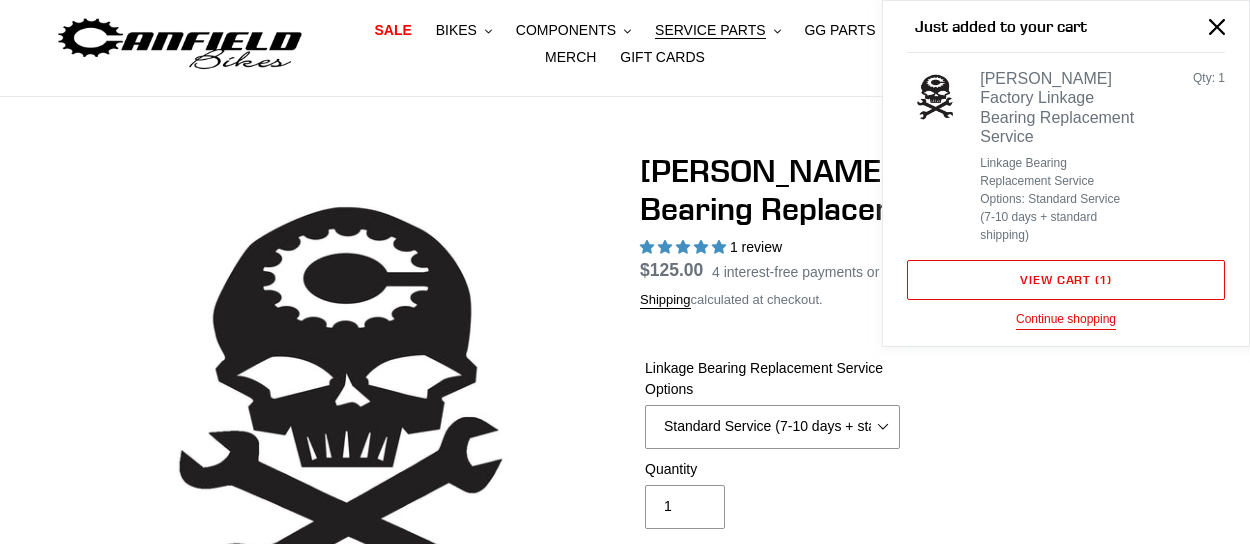 scroll, scrollTop: 0, scrollLeft: 0, axis: both 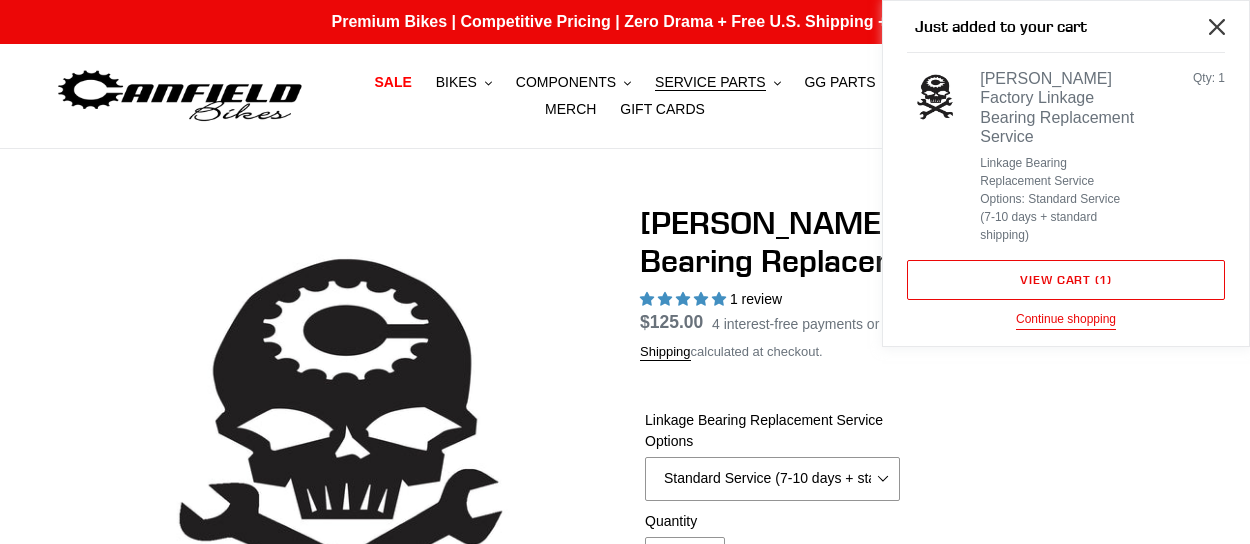 click 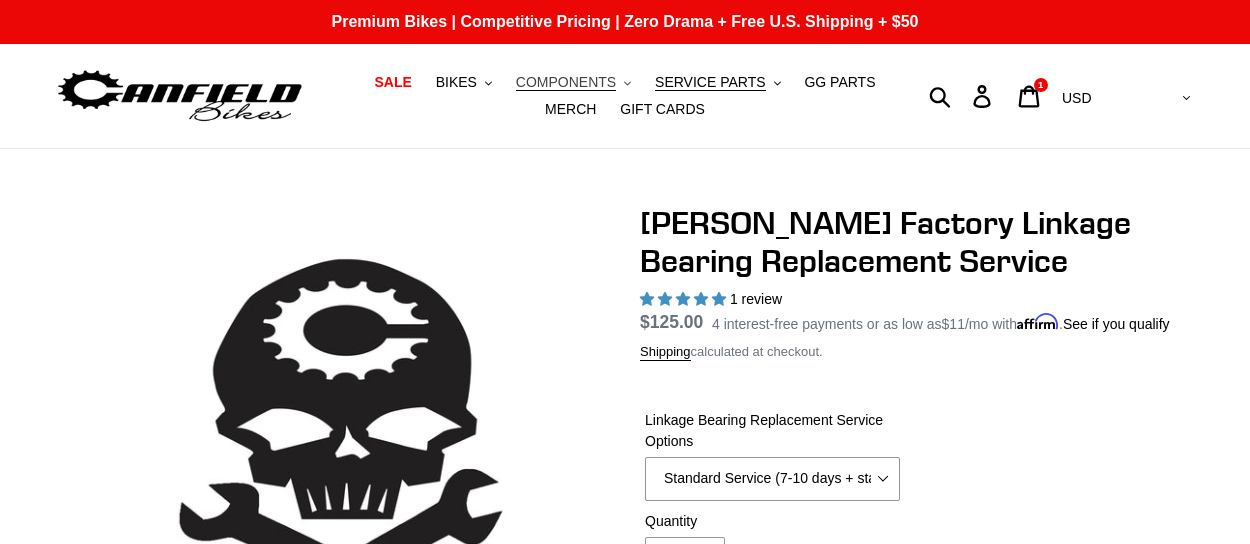 click on "COMPONENTS" at bounding box center [566, 82] 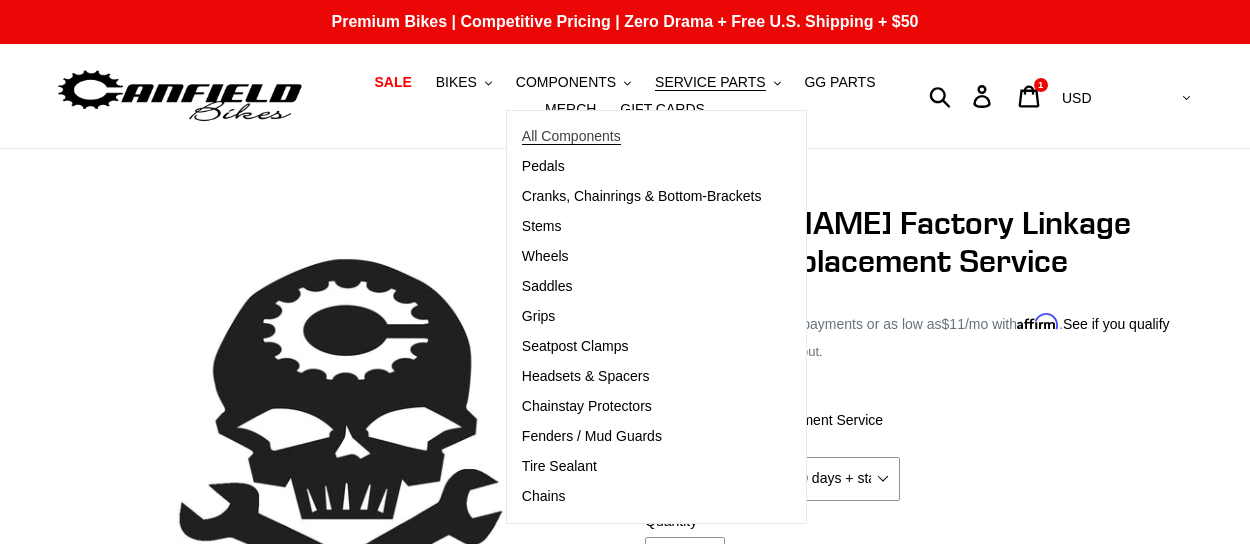 click on "All Components" at bounding box center [571, 136] 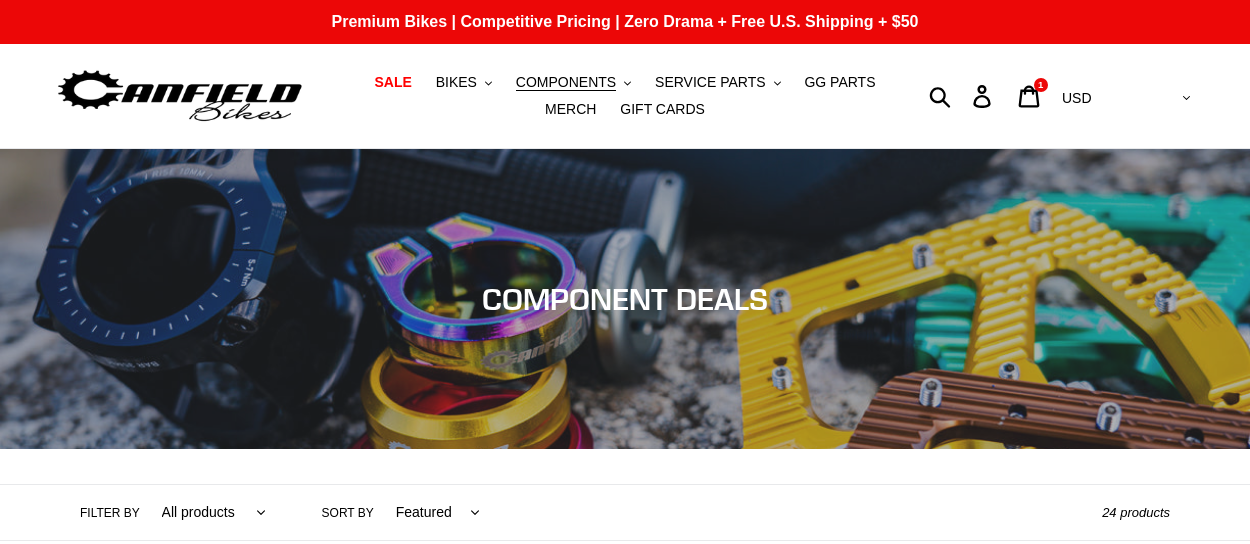 scroll, scrollTop: 0, scrollLeft: 0, axis: both 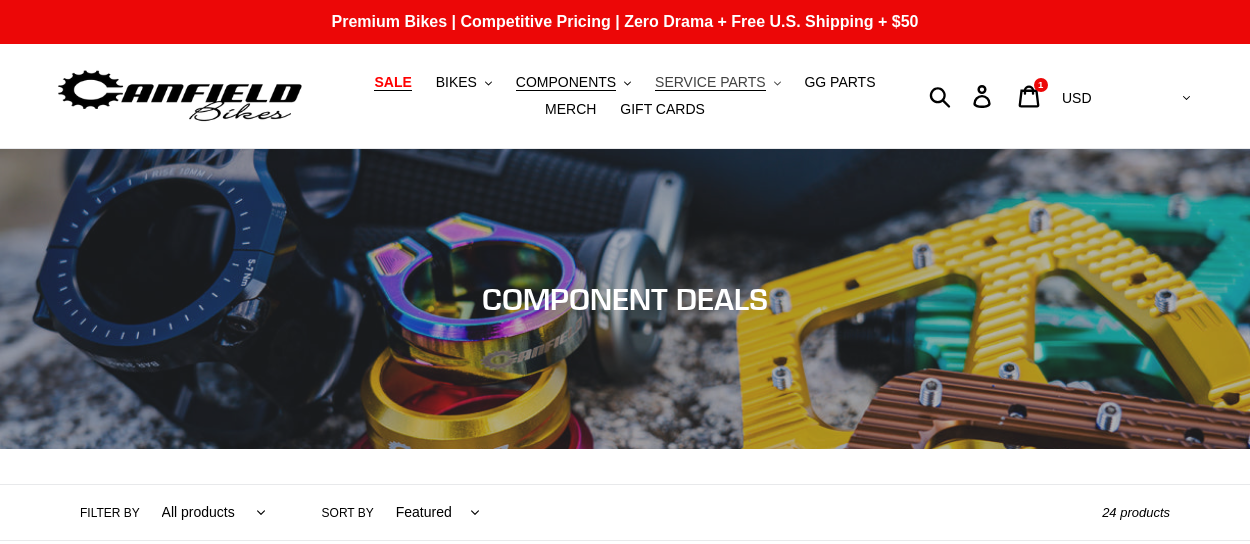 drag, startPoint x: 688, startPoint y: 83, endPoint x: 390, endPoint y: 85, distance: 298.0067 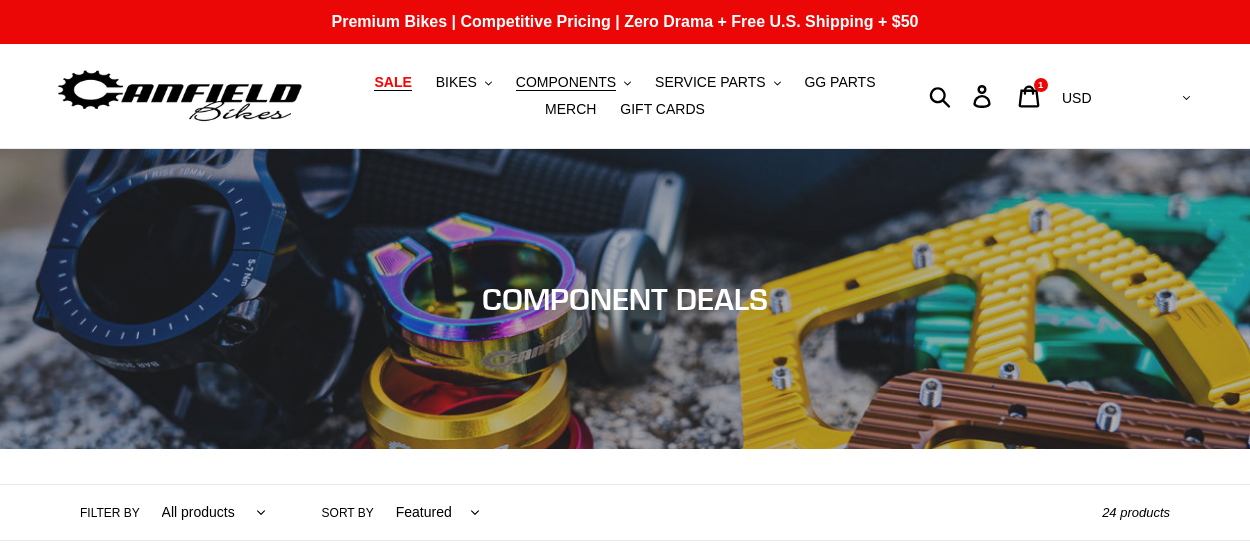 click on "SALE" at bounding box center (392, 82) 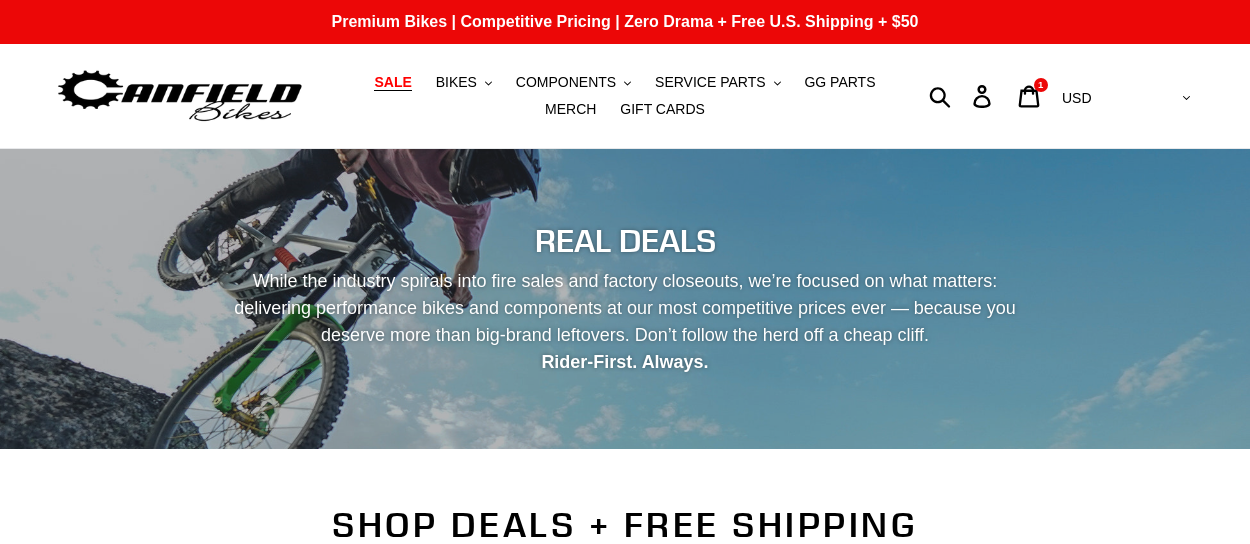 scroll, scrollTop: 0, scrollLeft: 0, axis: both 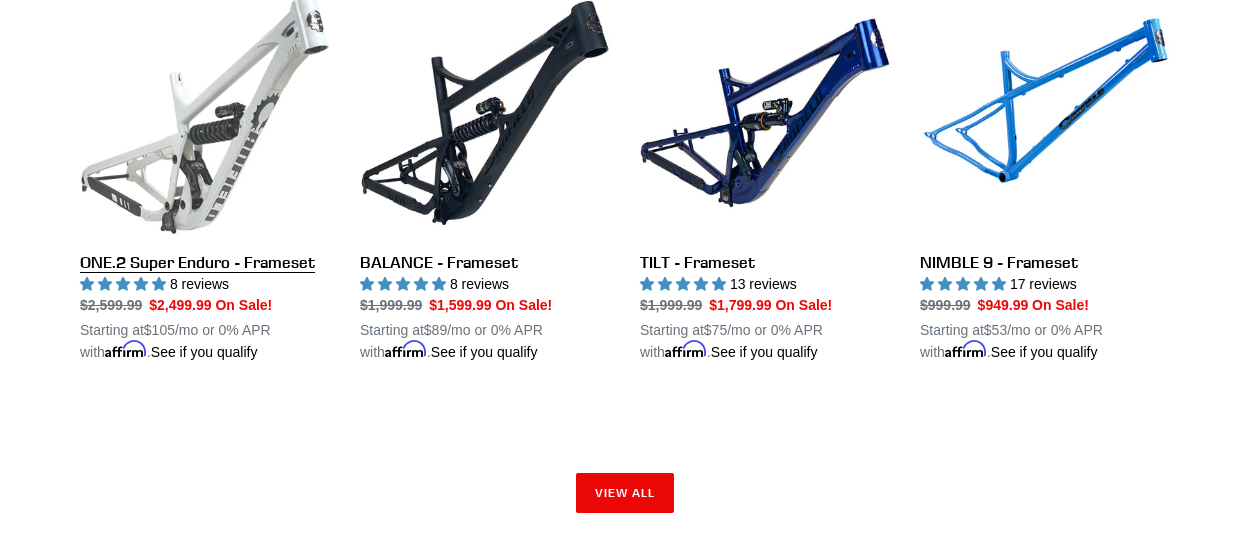 click on "ONE.2 Super Enduro - Frameset" at bounding box center [205, 175] 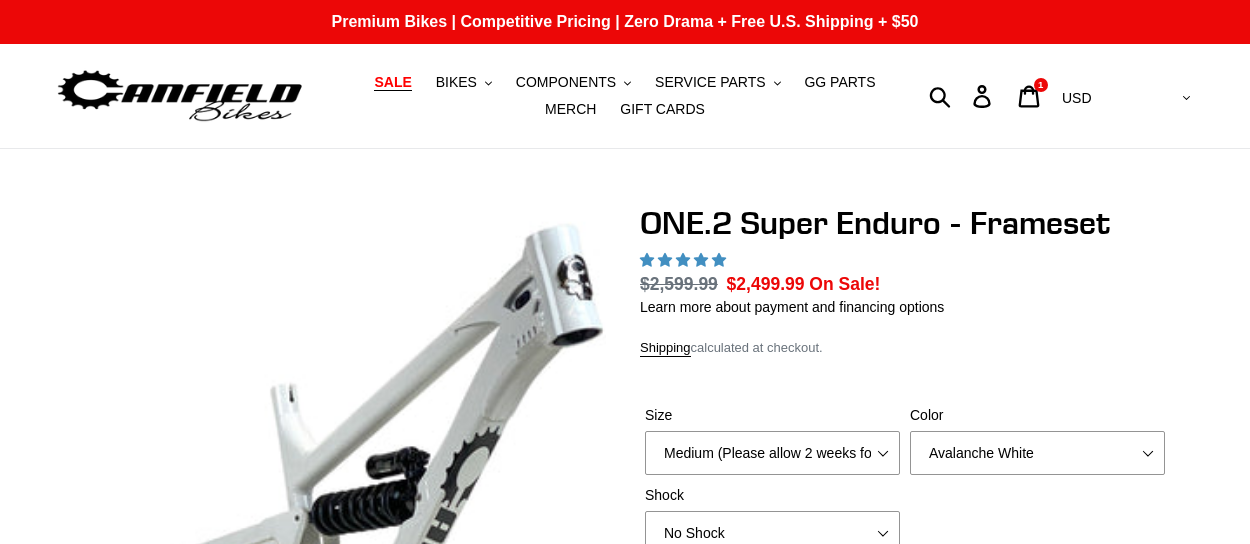 scroll, scrollTop: 0, scrollLeft: 0, axis: both 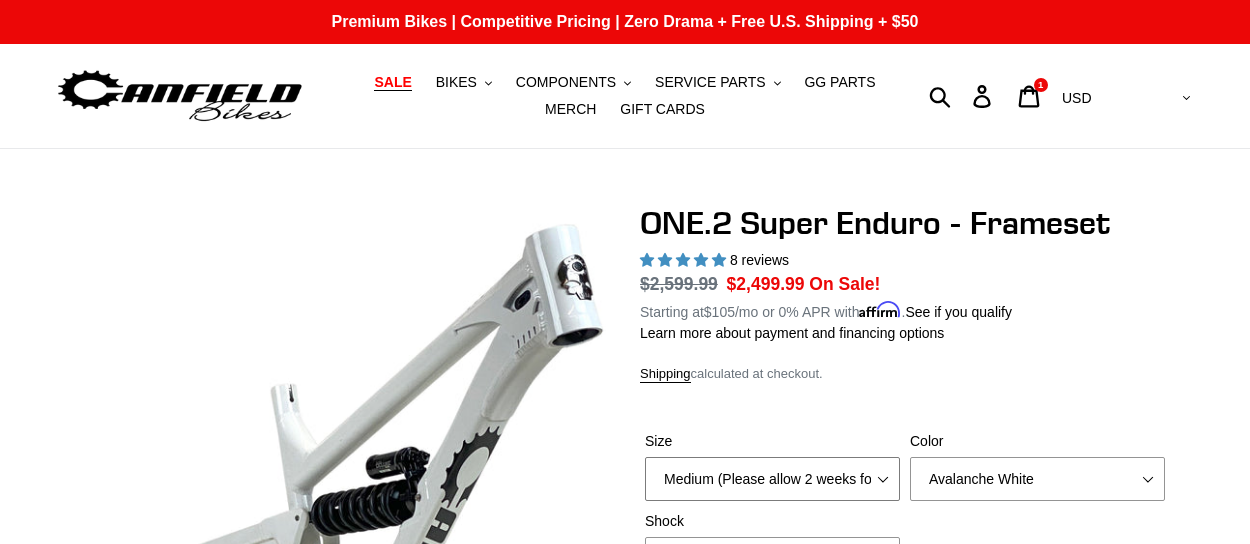 click on "Medium (Please allow 2 weeks for delivery)
Large (Sold Out)" at bounding box center [772, 479] 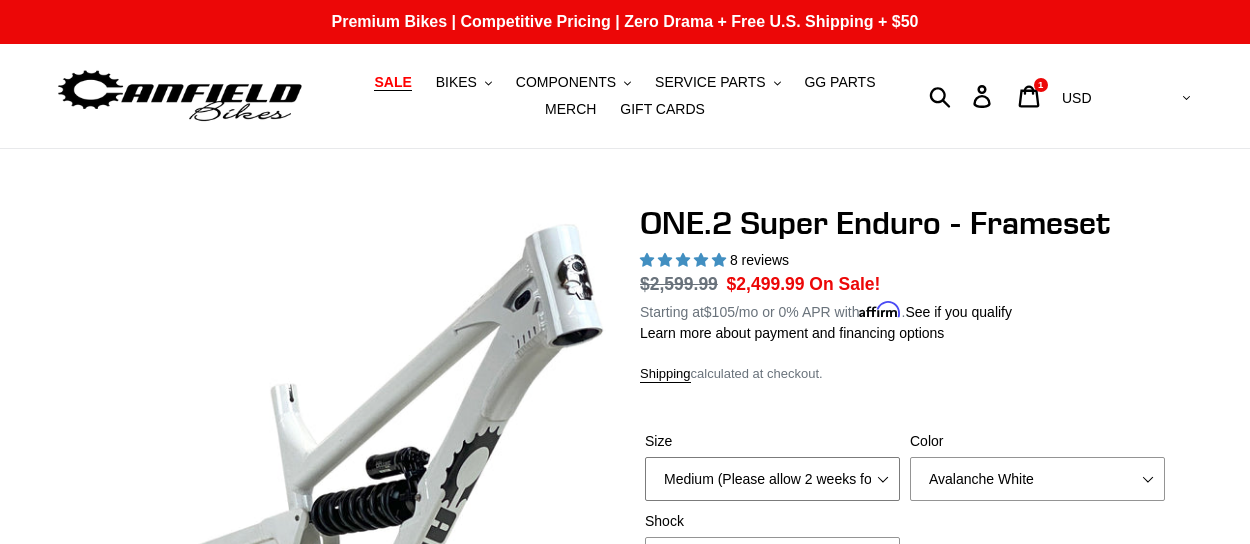 select on "Large (Sold Out)" 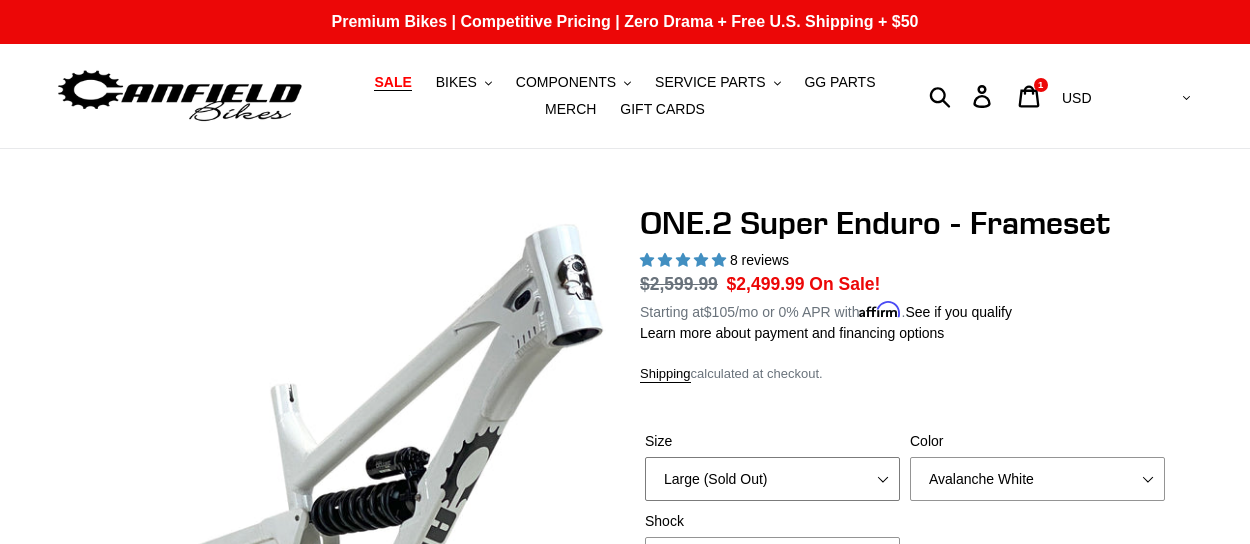 click on "Medium (Please allow 2 weeks for delivery)
Large (Sold Out)" at bounding box center [772, 479] 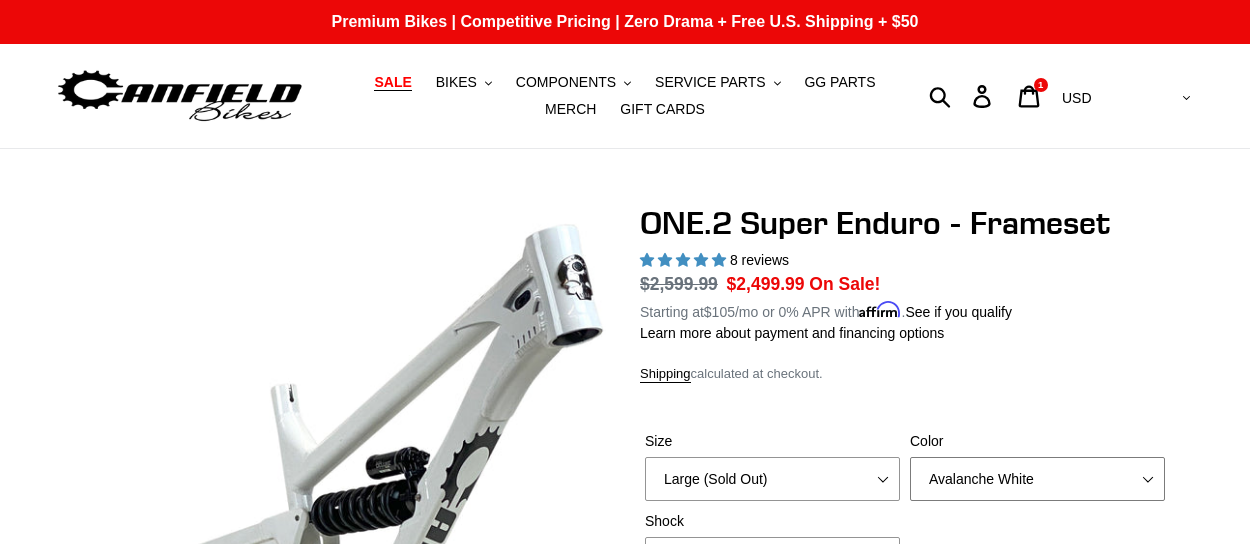 click on "Avalanche White
Bentonite Grey" at bounding box center [1037, 479] 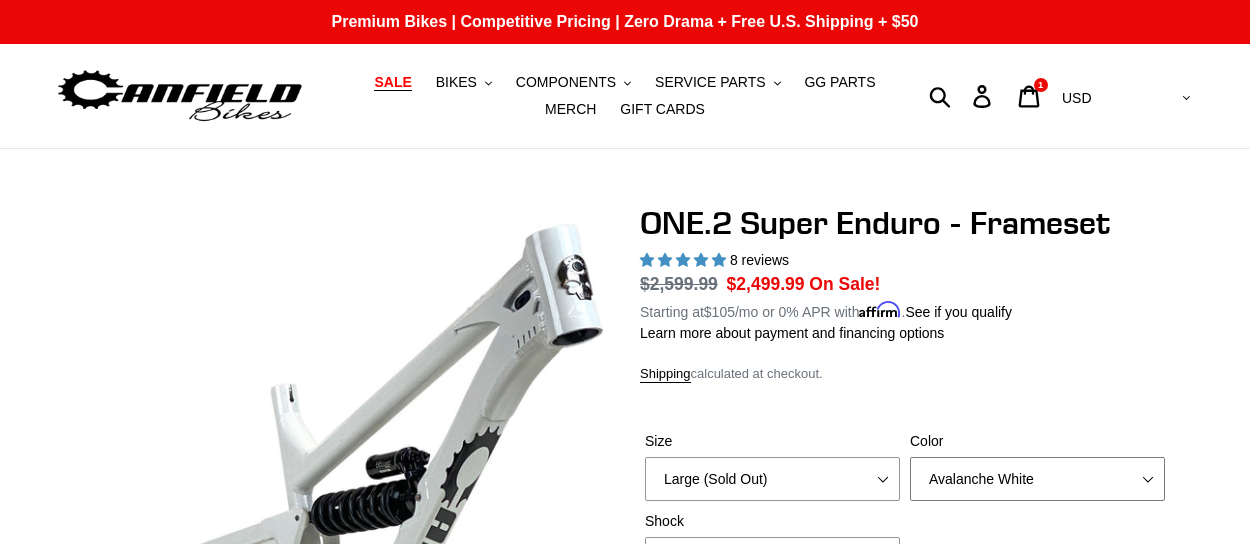 select on "Bentonite Grey" 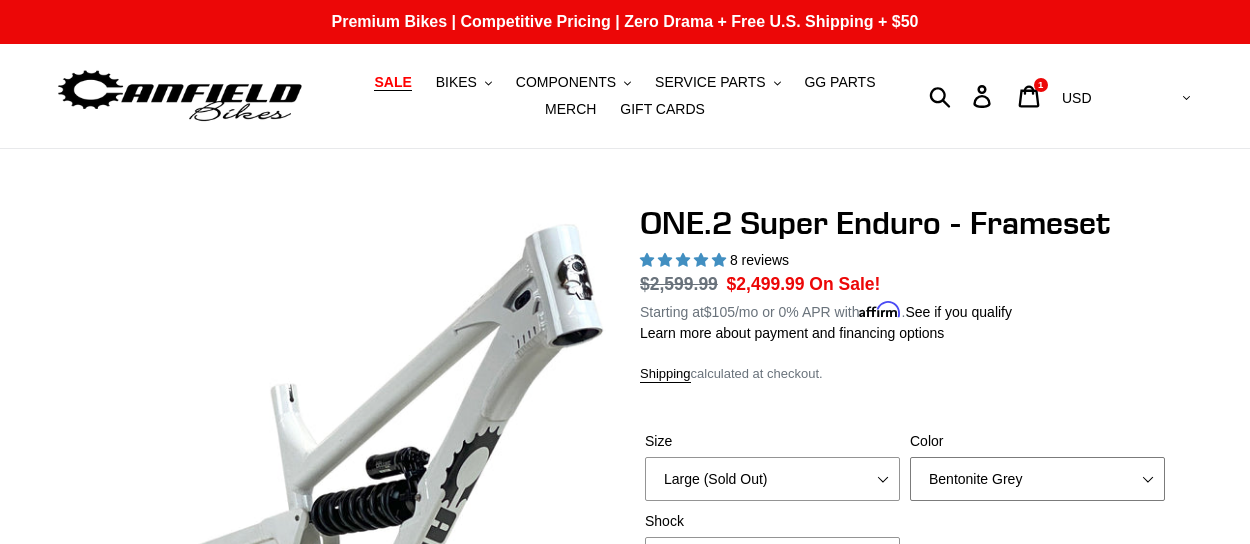 click on "Avalanche White
Bentonite Grey" at bounding box center (1037, 479) 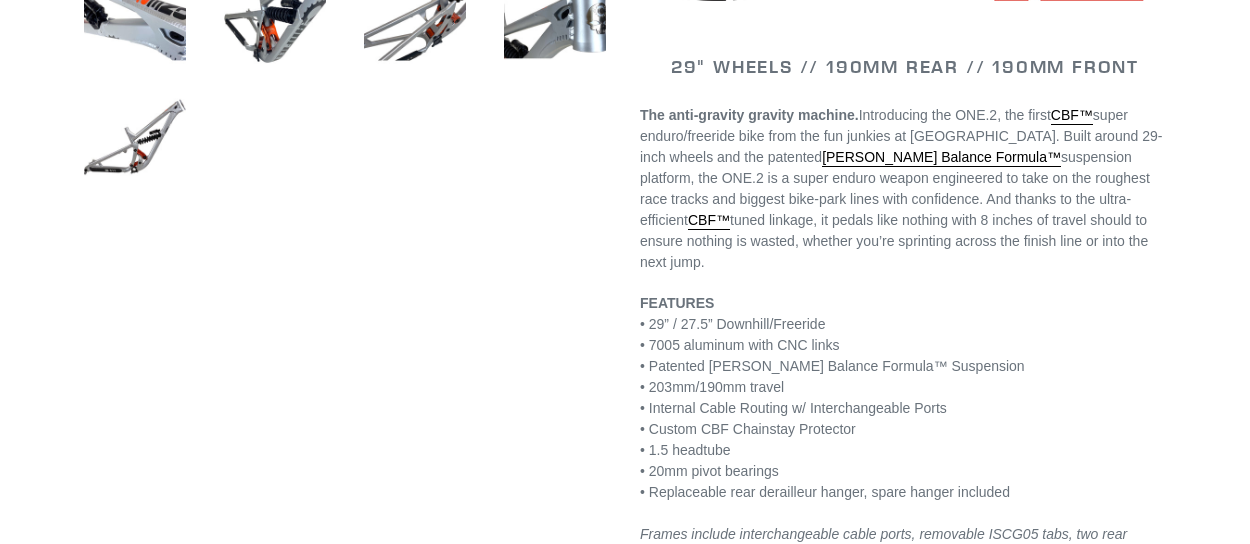 scroll, scrollTop: 0, scrollLeft: 0, axis: both 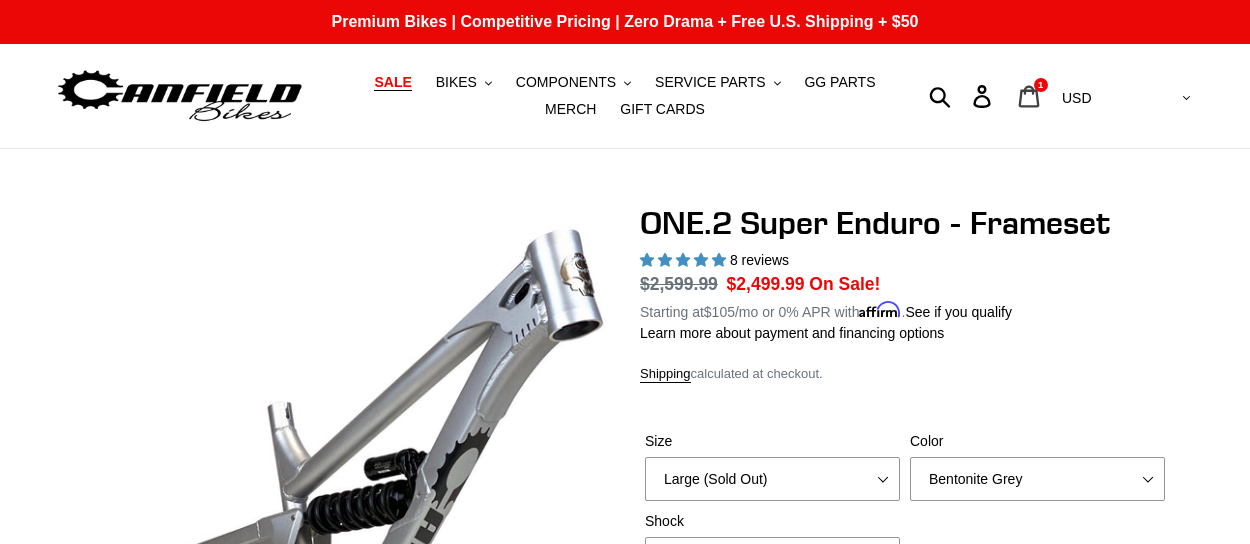 click 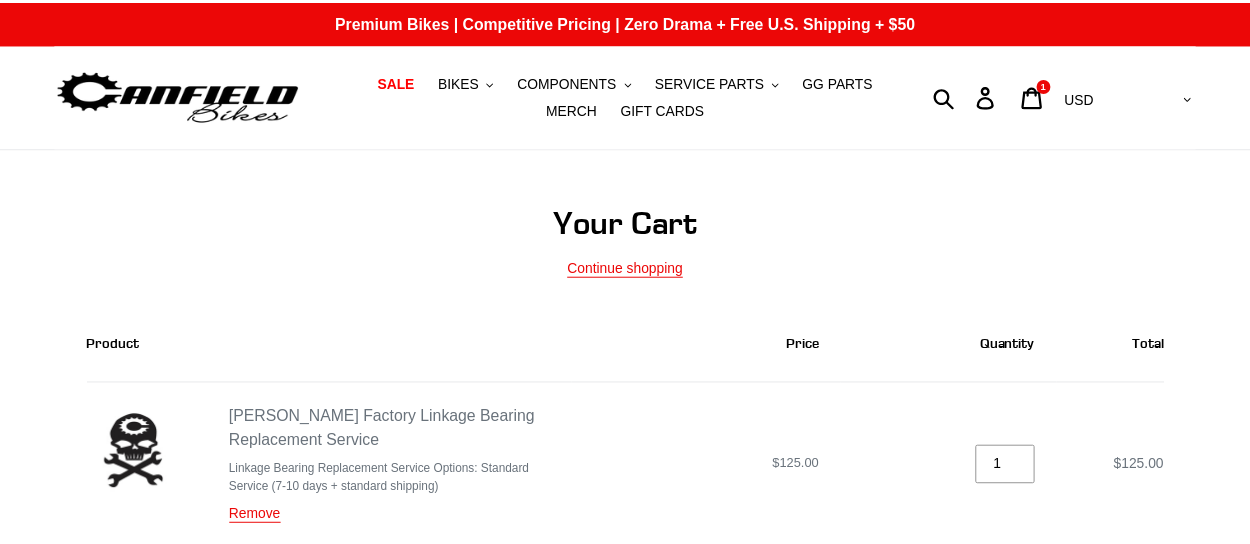 scroll, scrollTop: 0, scrollLeft: 0, axis: both 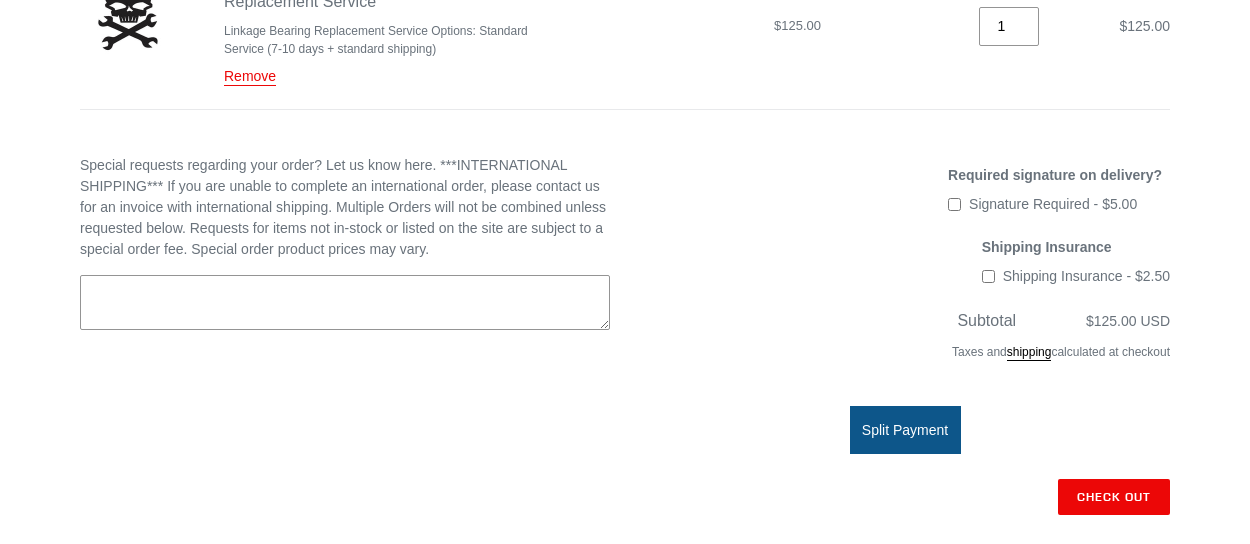 click on "Shipping Insurance - $2.50" at bounding box center [988, 276] 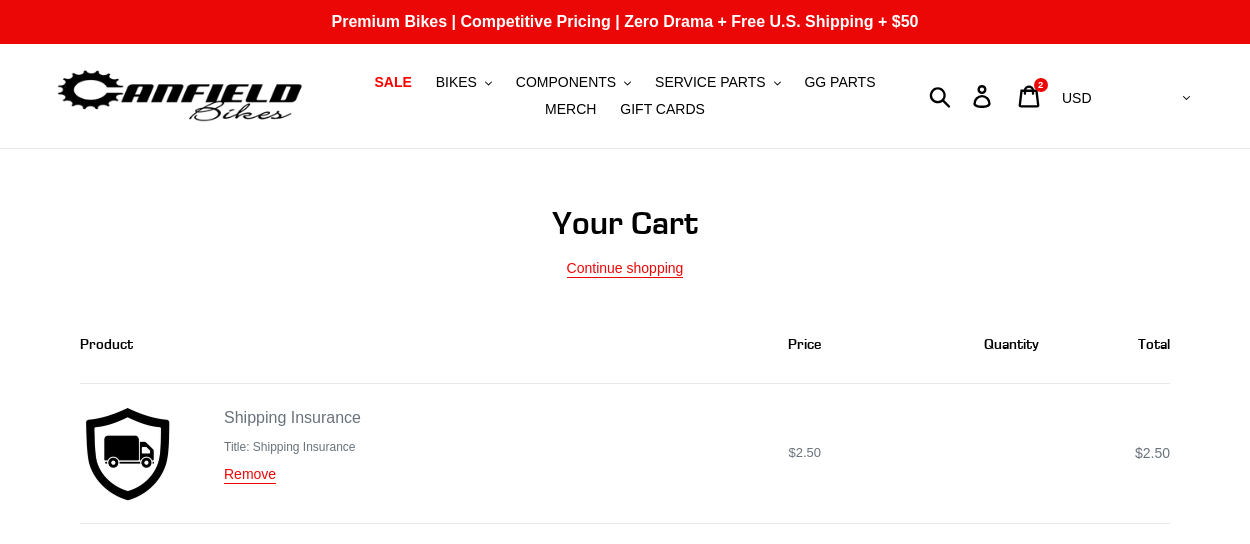 scroll, scrollTop: 440, scrollLeft: 0, axis: vertical 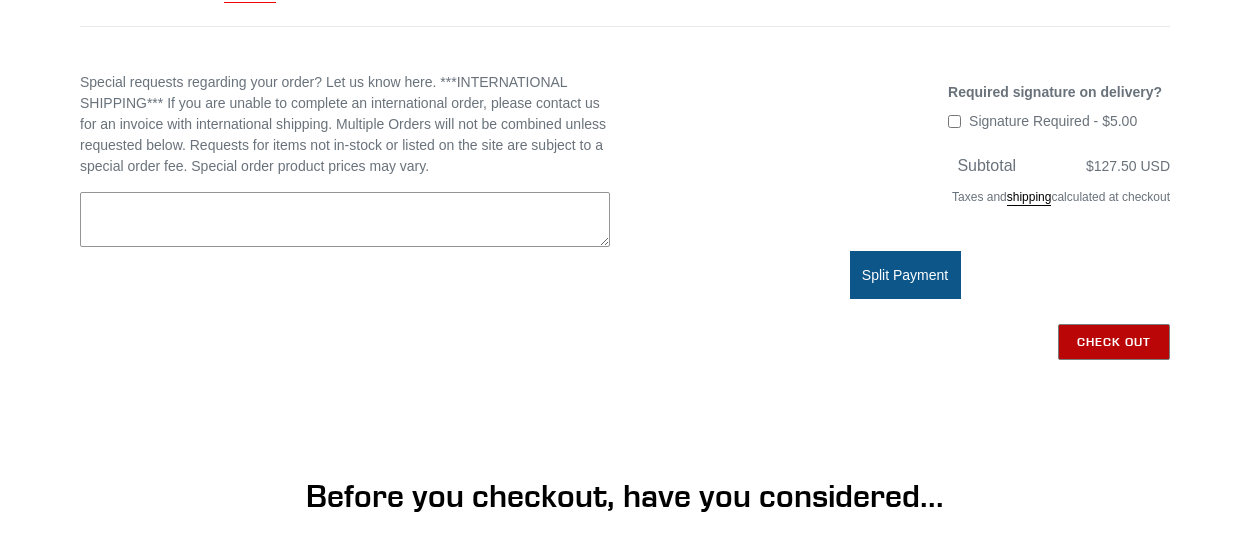 click on "Check out" at bounding box center (1114, 342) 